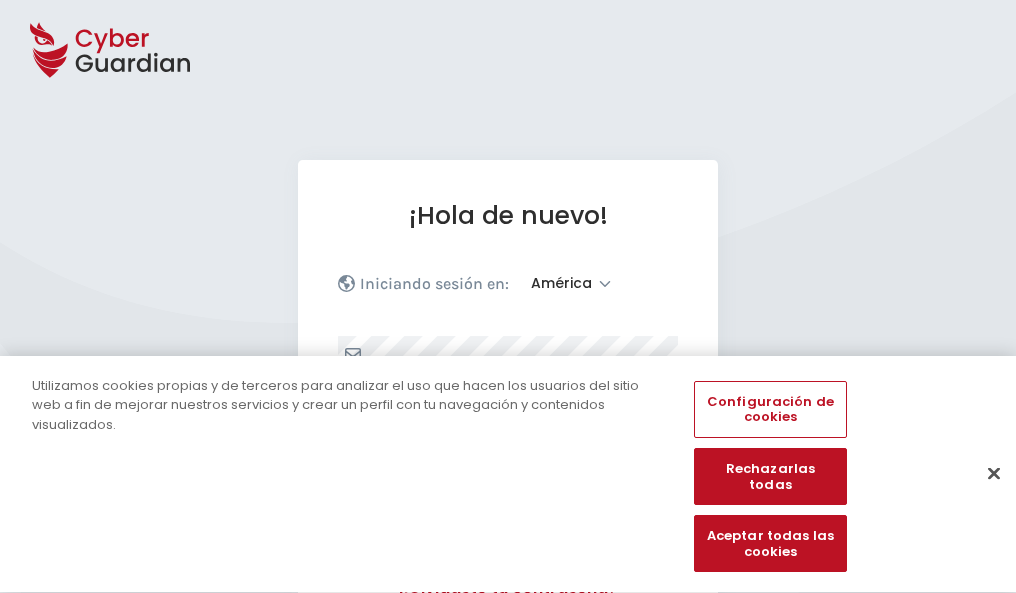 select on "América" 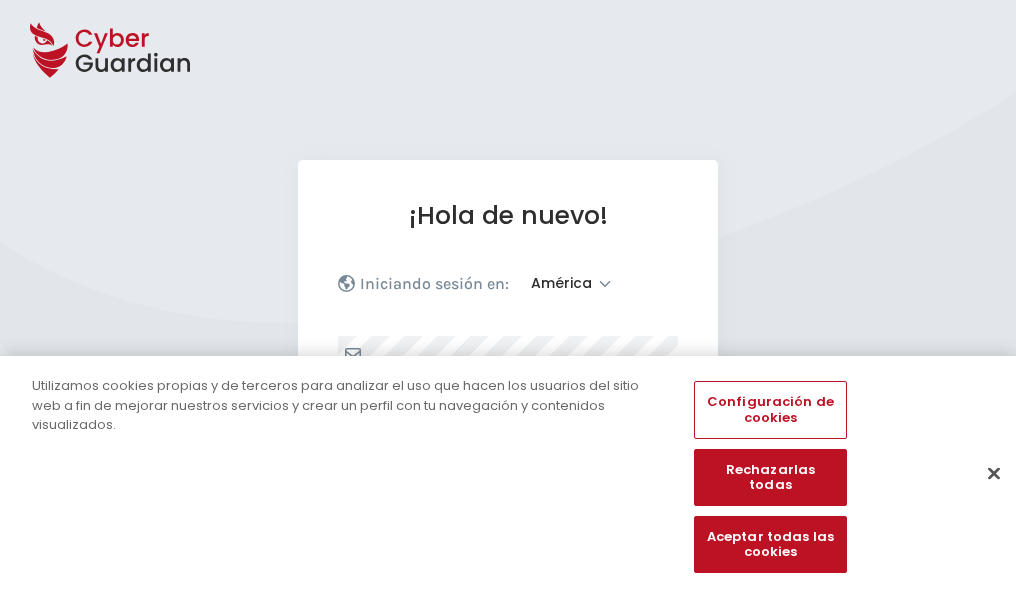 scroll, scrollTop: 261, scrollLeft: 0, axis: vertical 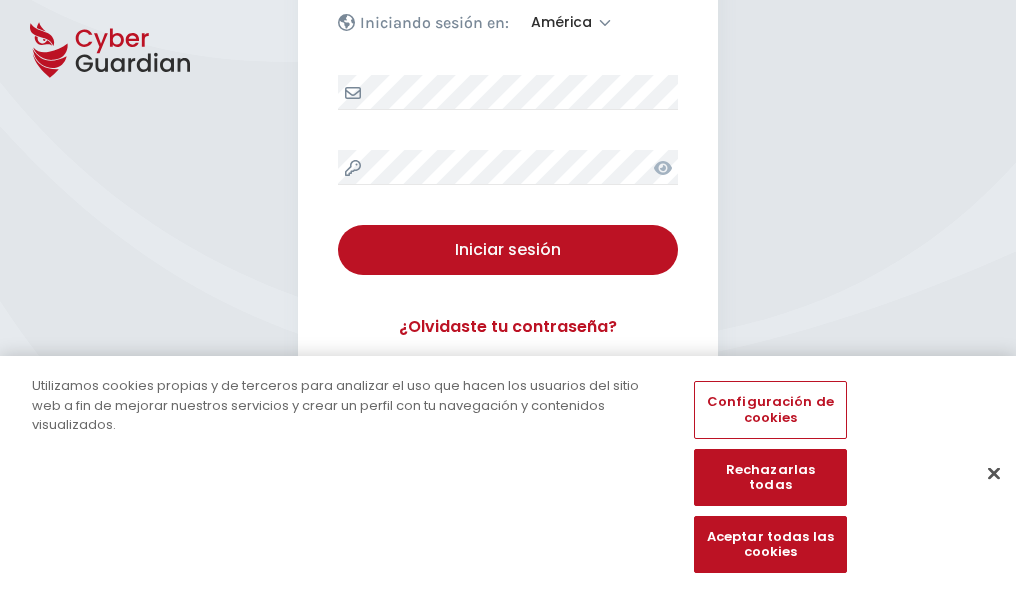 click at bounding box center (994, 473) 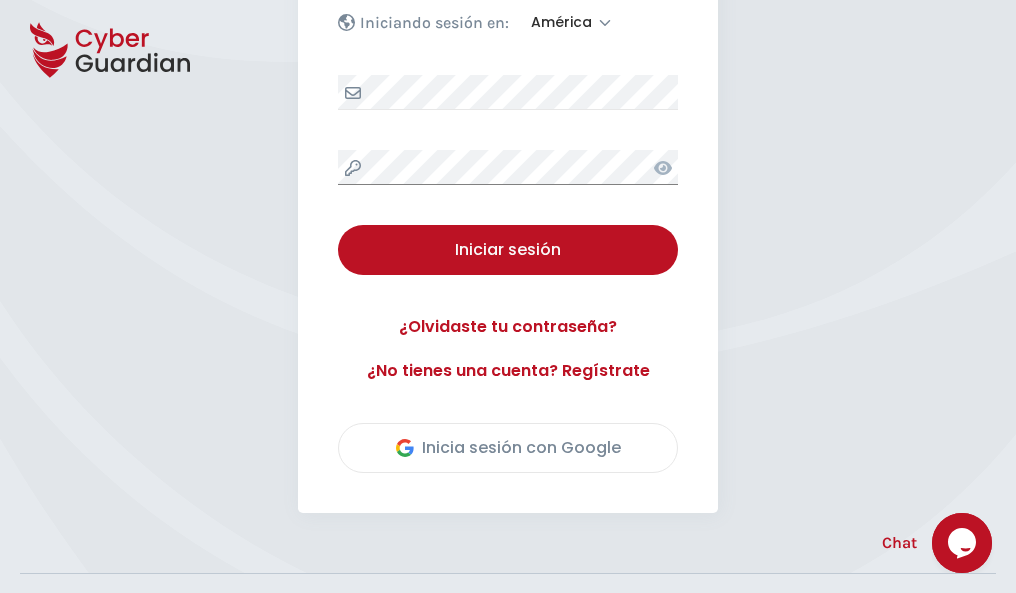 scroll, scrollTop: 454, scrollLeft: 0, axis: vertical 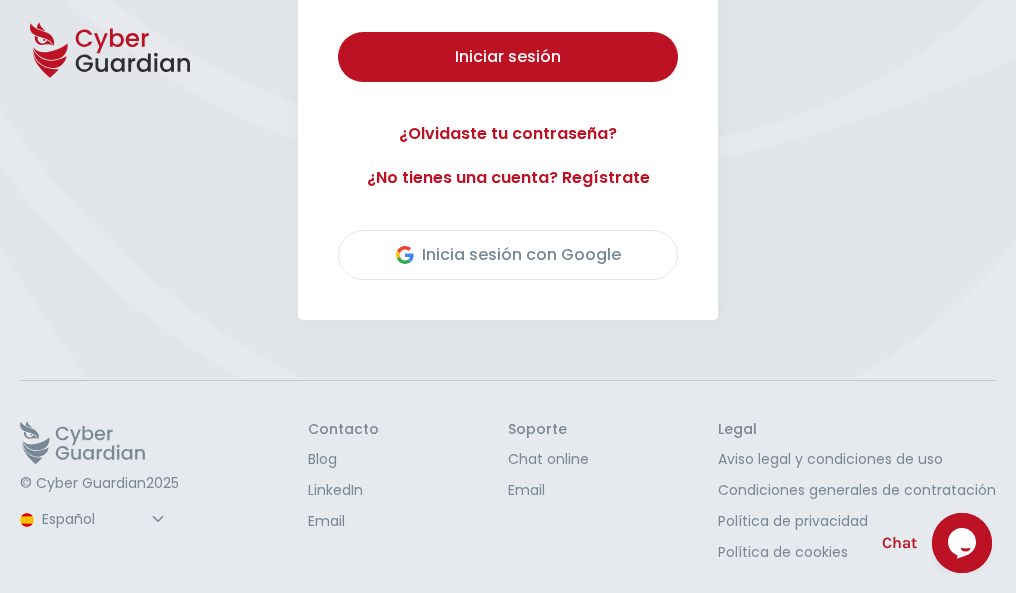 type 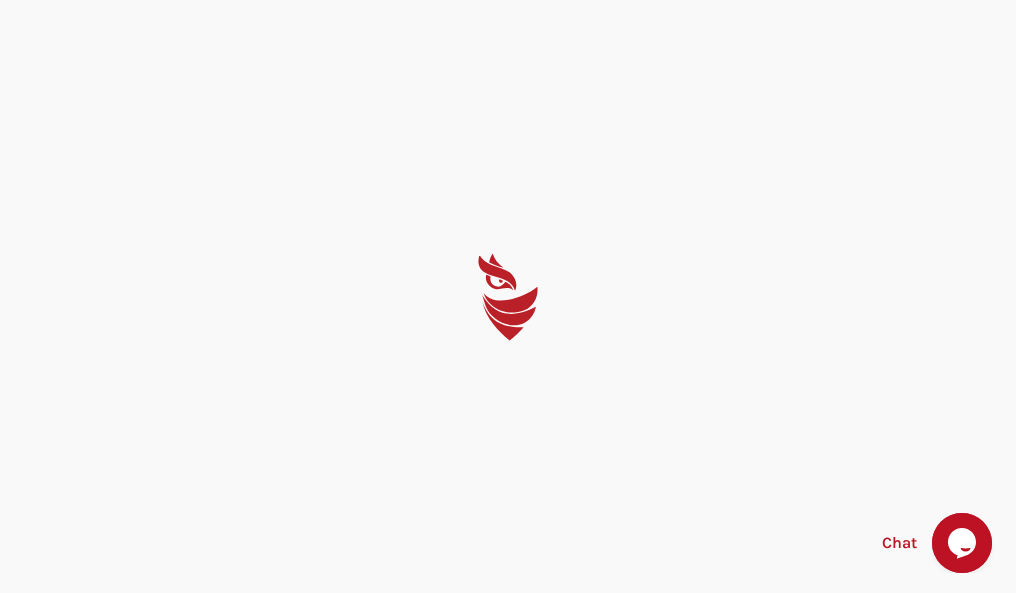 scroll, scrollTop: 0, scrollLeft: 0, axis: both 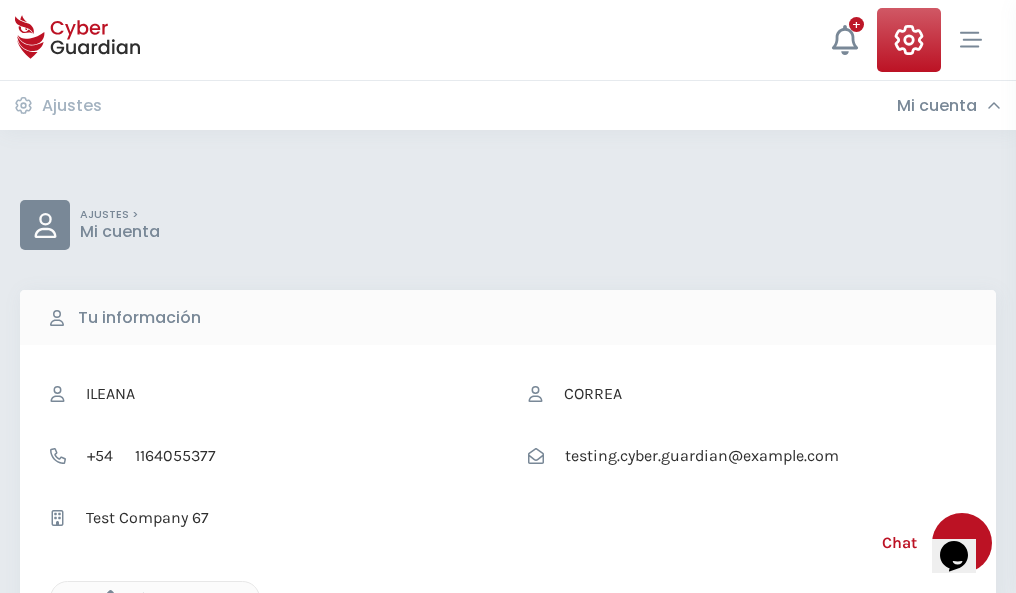 click 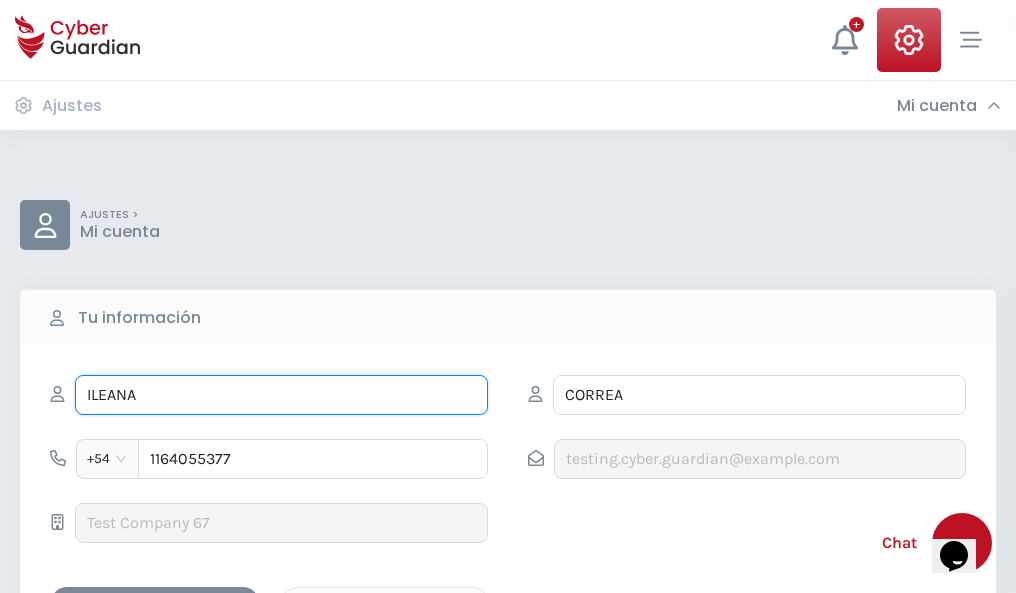click on "ILEANA" at bounding box center [281, 395] 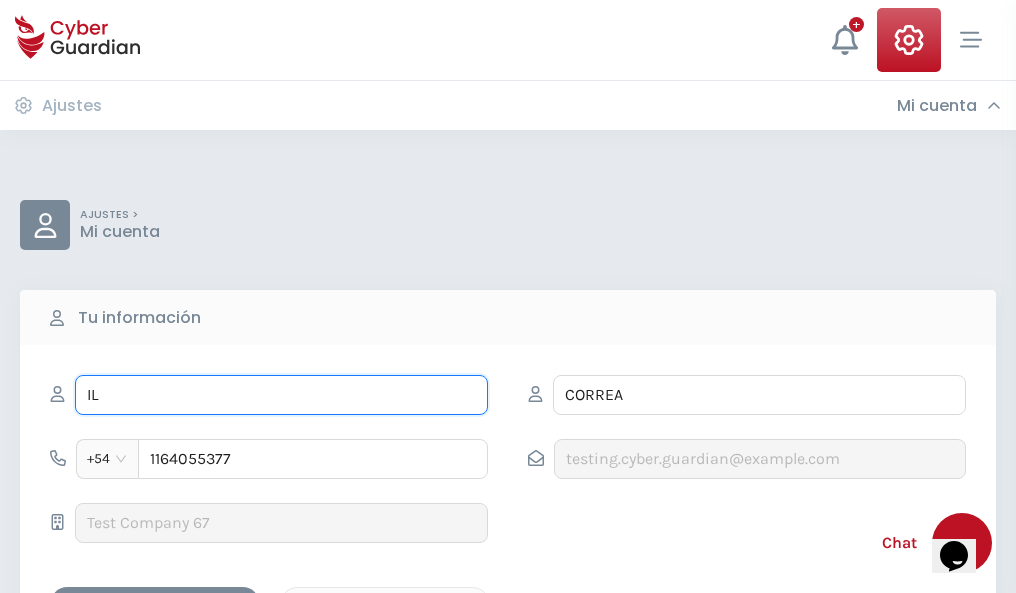 type on "I" 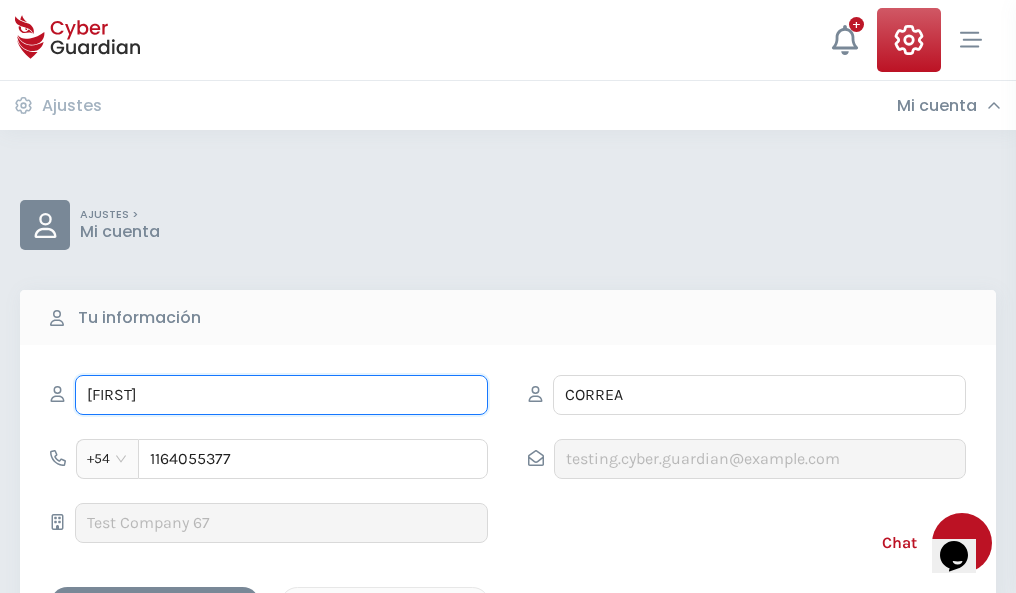 type on "Liliana" 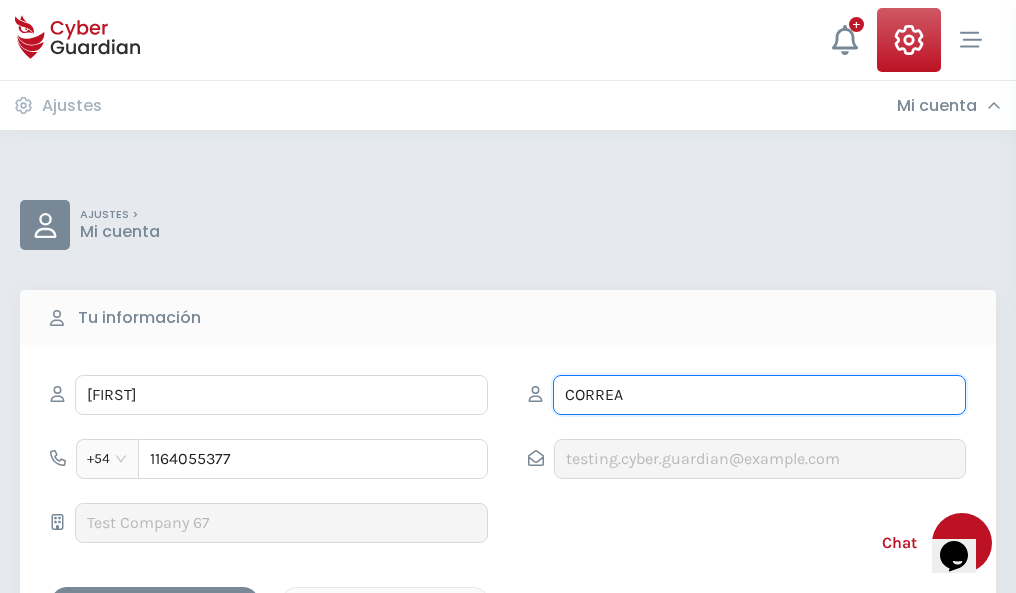click on "CORREA" at bounding box center (759, 395) 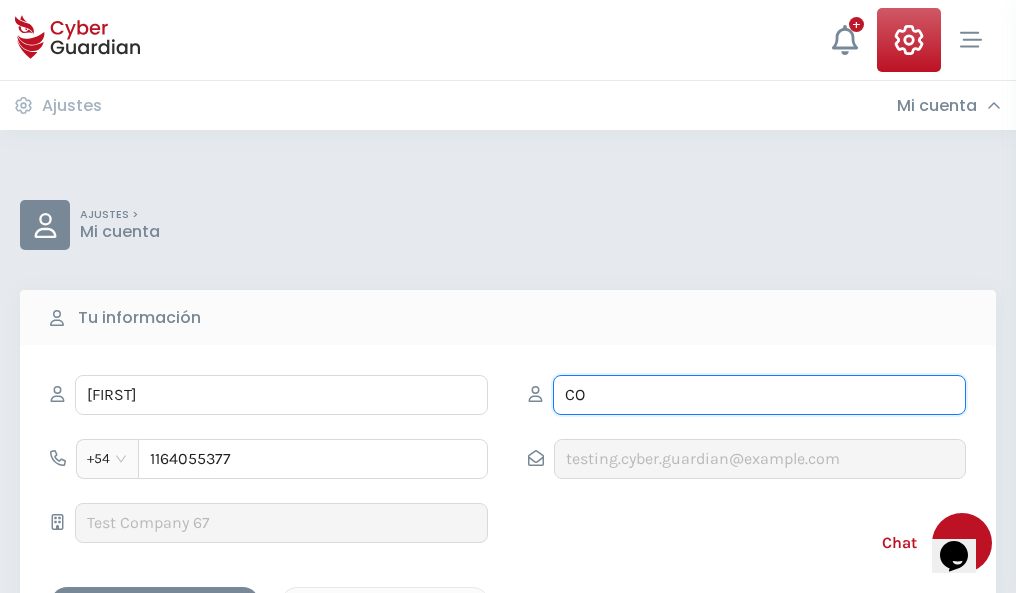 type on "C" 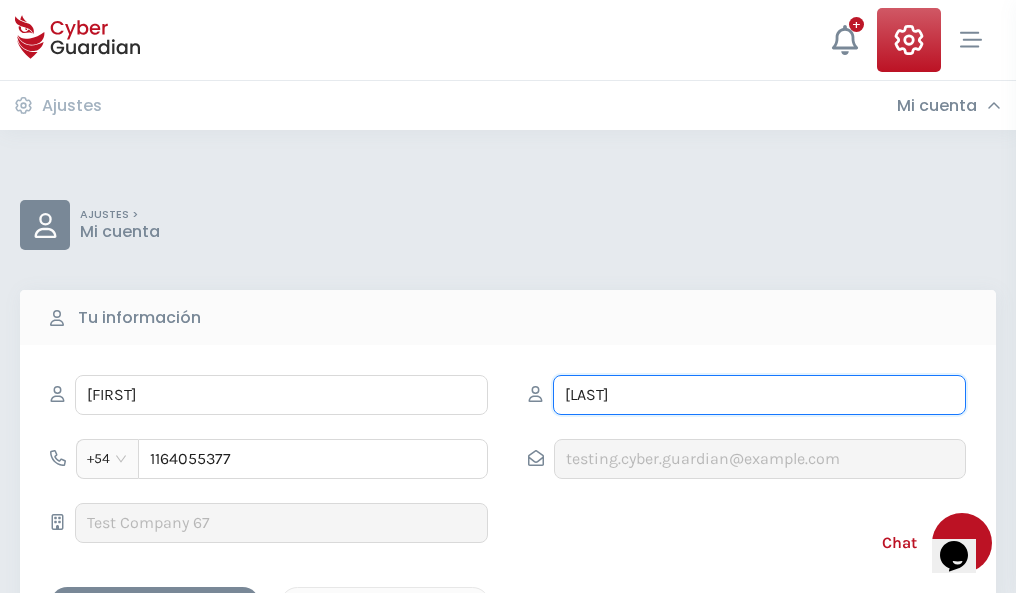 type on "Sobrino" 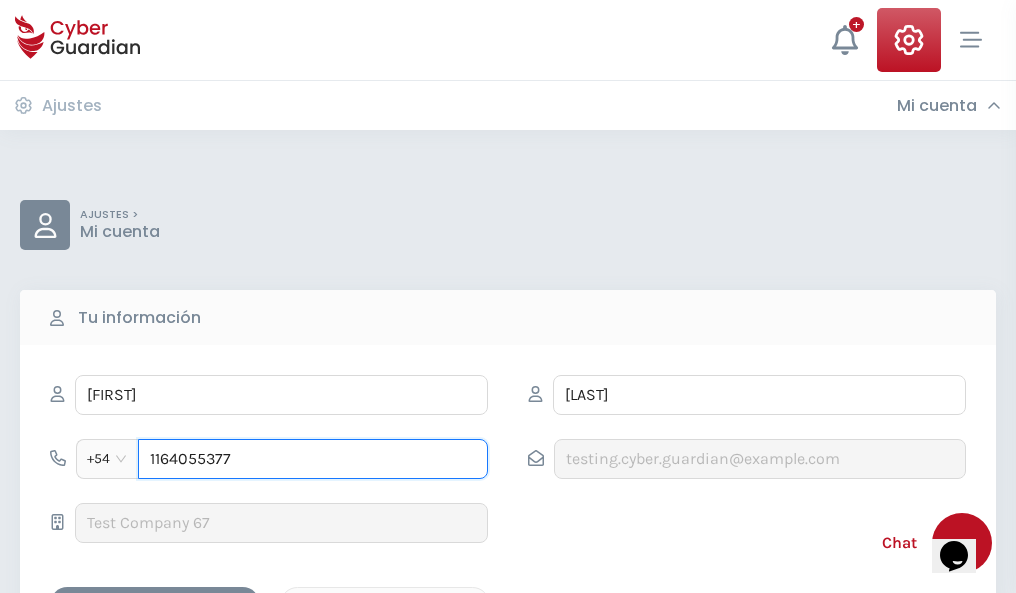 click on "1164055377" at bounding box center (313, 459) 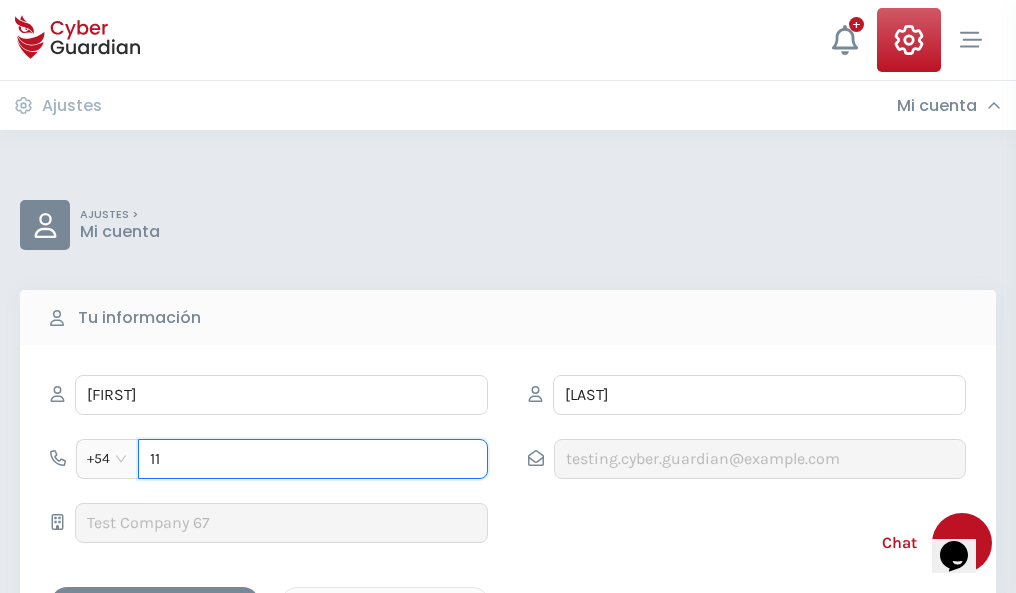 type on "1" 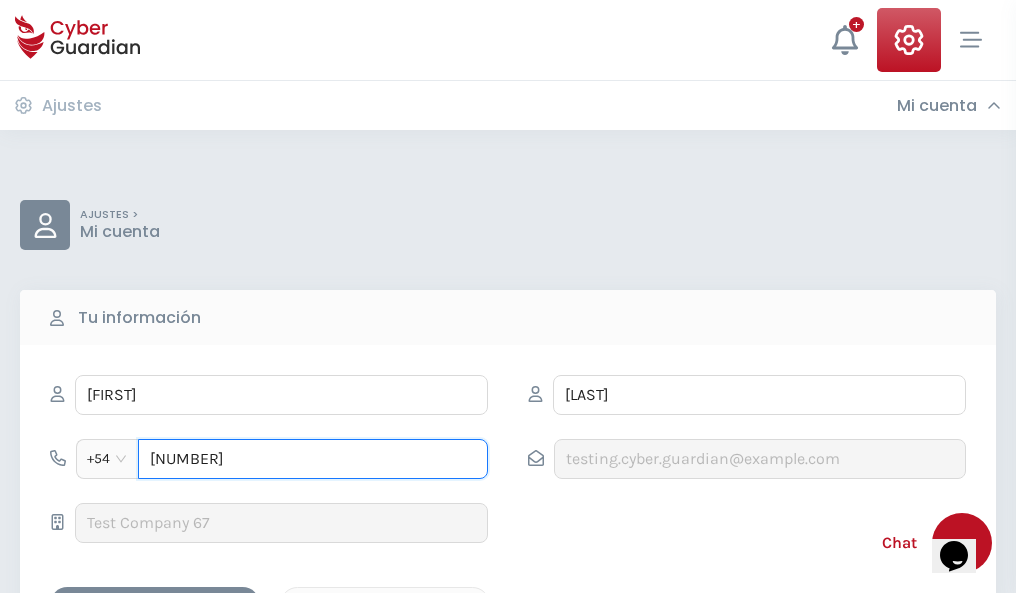type on "4854639984" 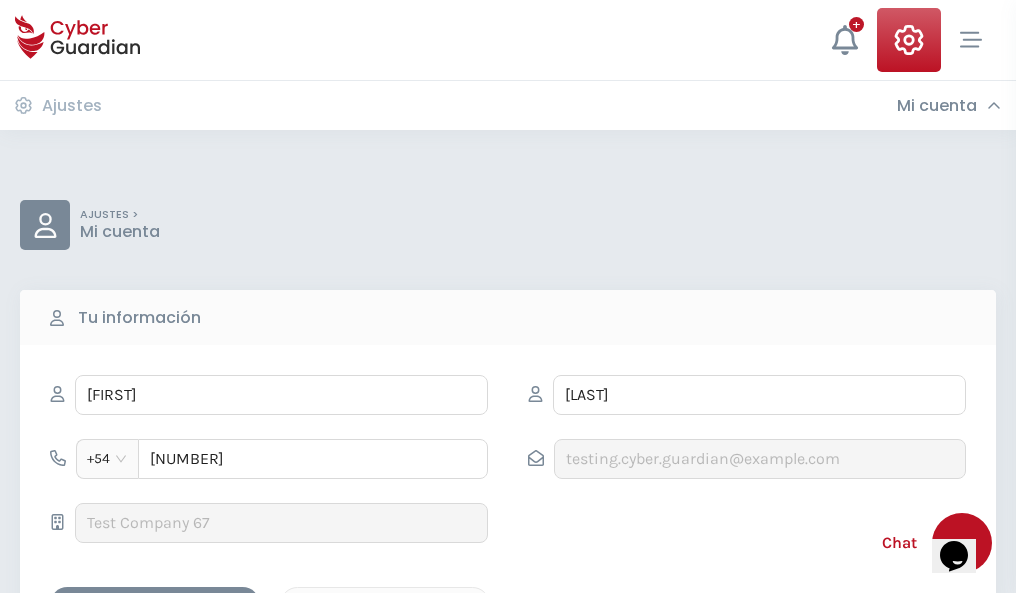 click on "Cancelar" at bounding box center [385, 604] 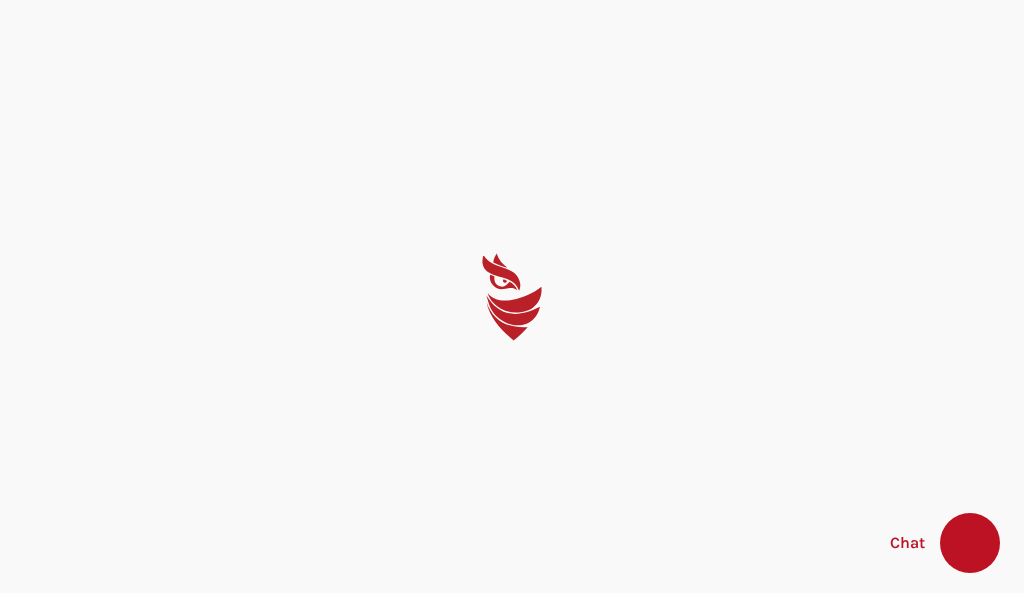scroll, scrollTop: 0, scrollLeft: 0, axis: both 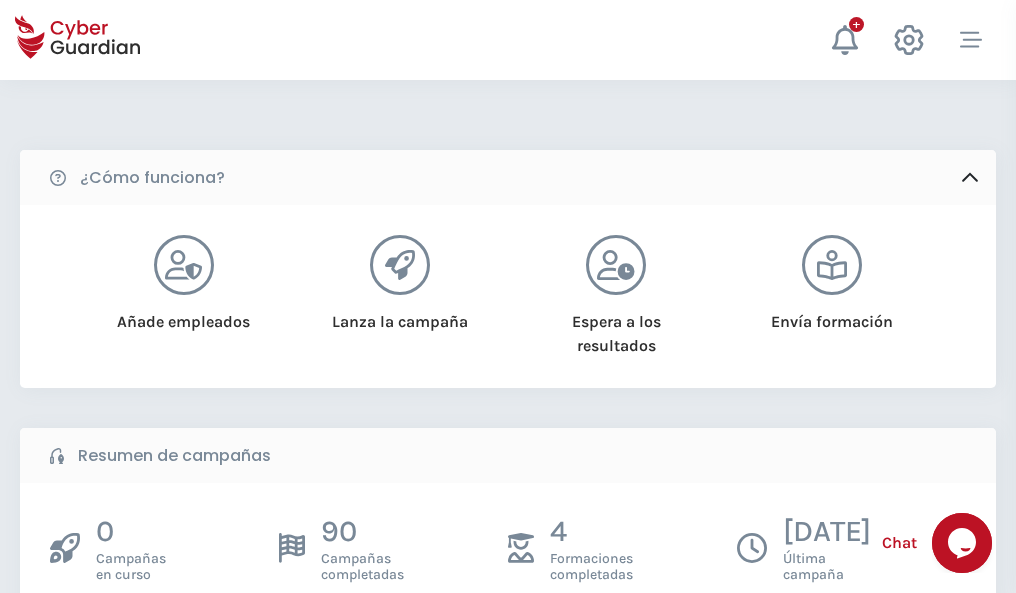 click on "Crear una campaña" at bounding box center [155, 645] 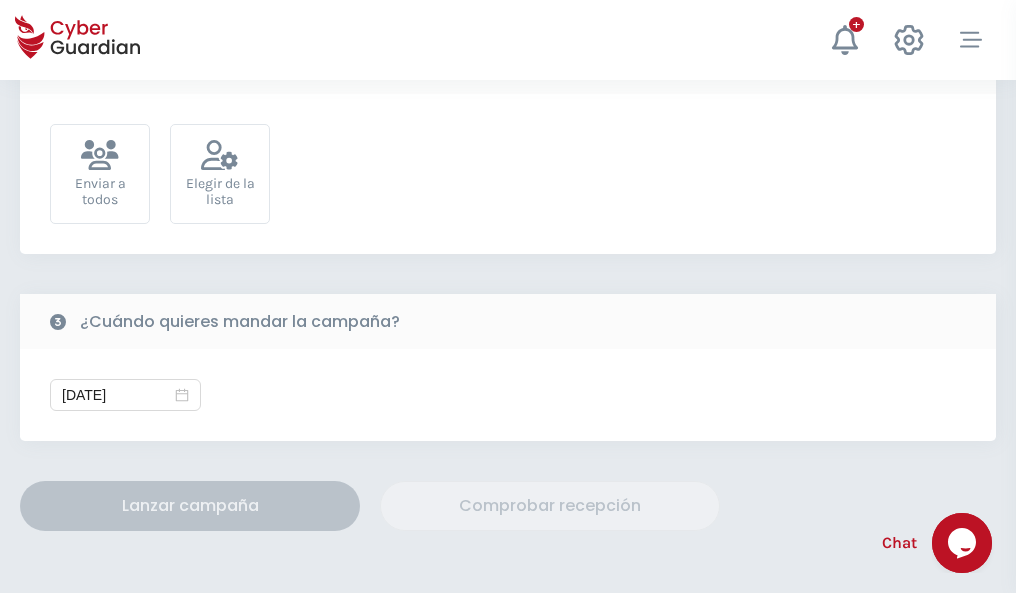 scroll, scrollTop: 732, scrollLeft: 0, axis: vertical 